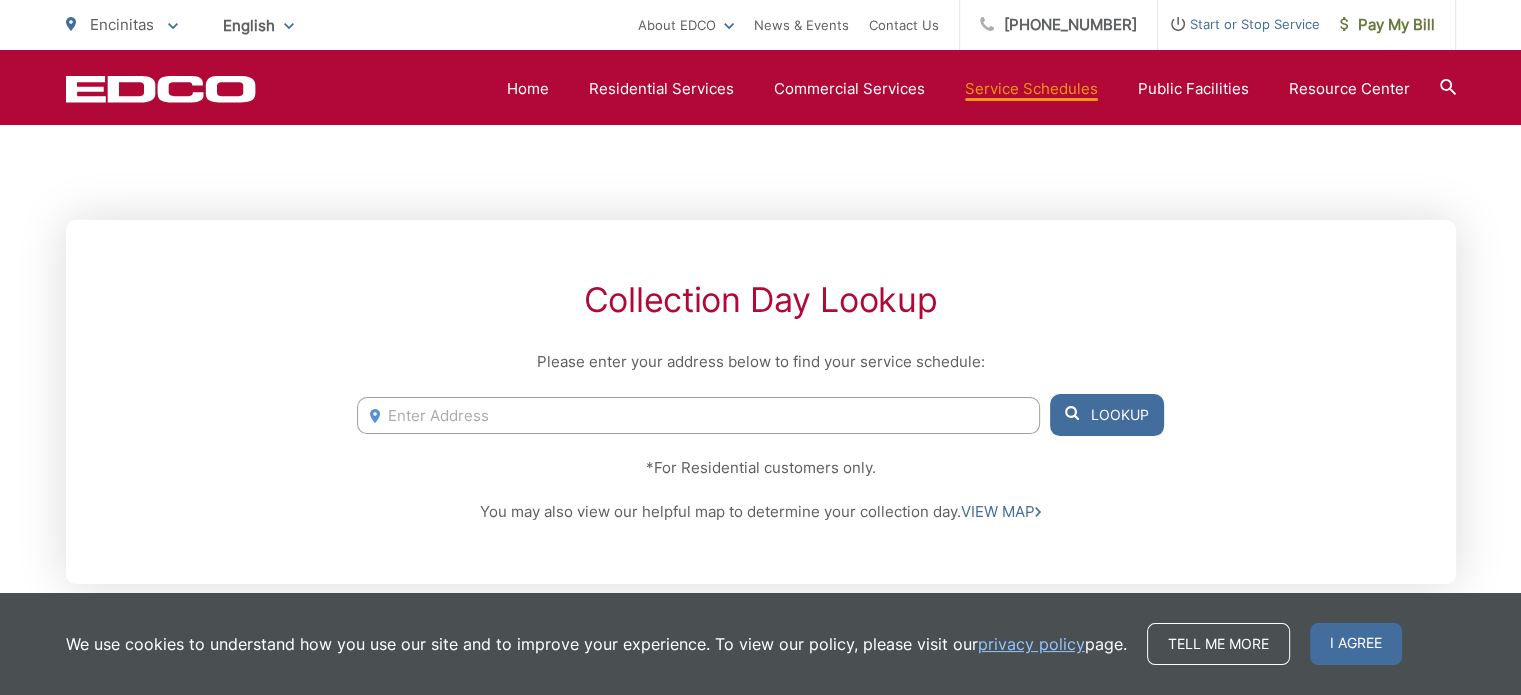 scroll, scrollTop: 0, scrollLeft: 0, axis: both 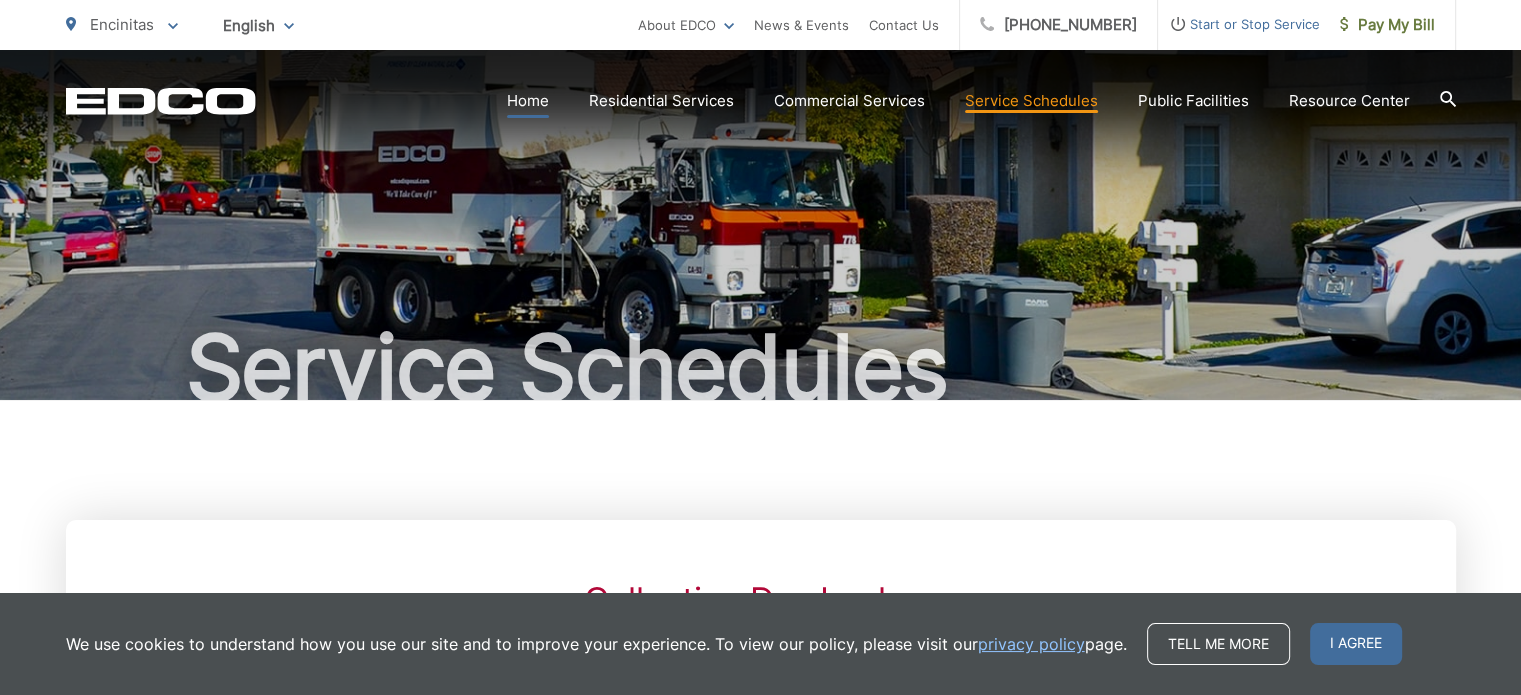 click on "Home" at bounding box center (528, 101) 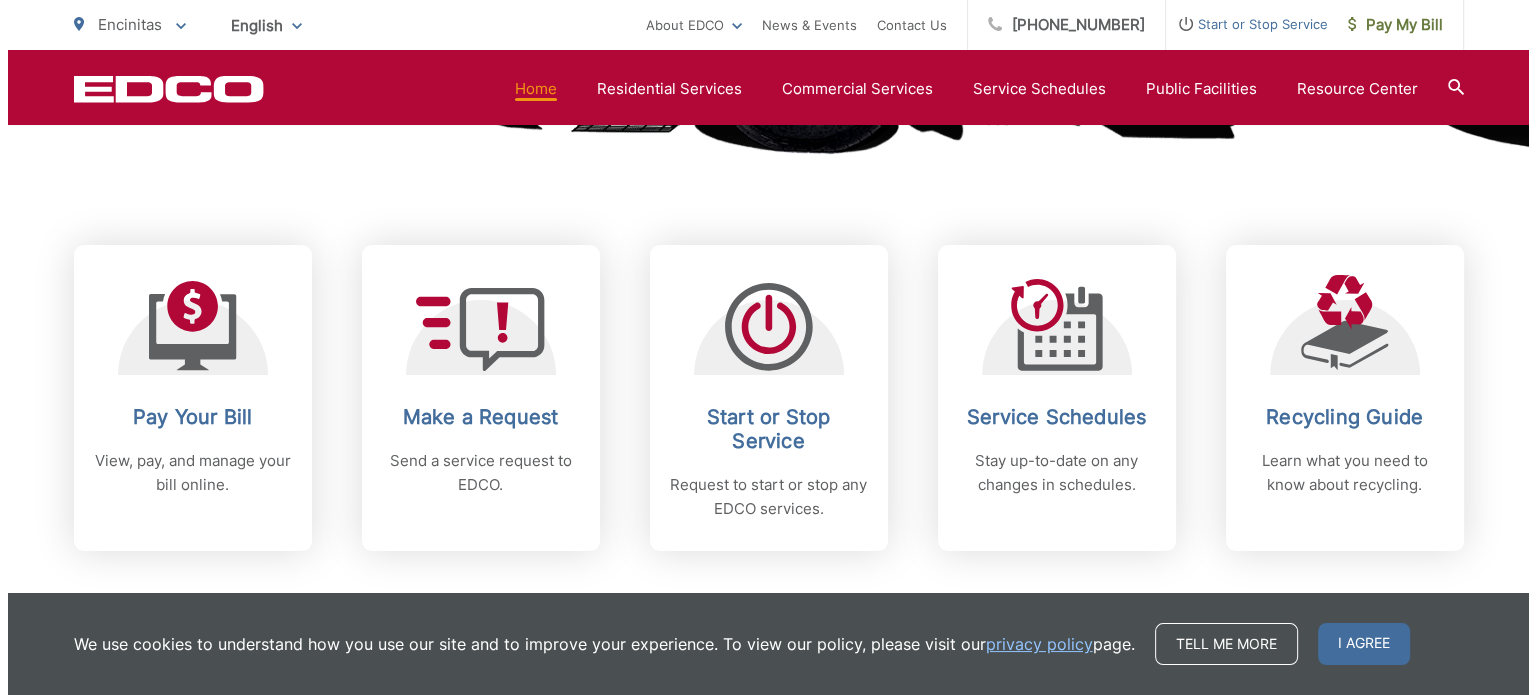 scroll, scrollTop: 752, scrollLeft: 0, axis: vertical 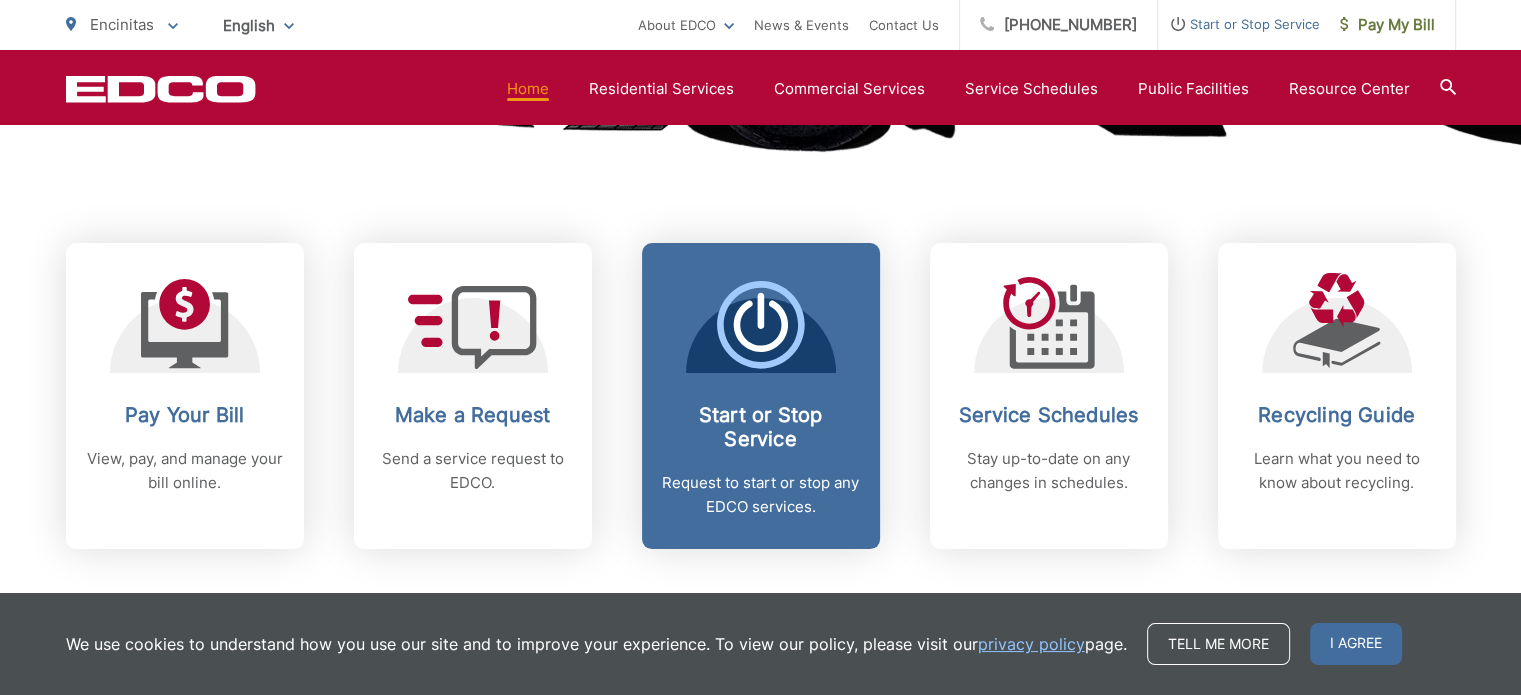 click on "Start or Stop Service
Request to start or stop any EDCO services." at bounding box center [761, 461] 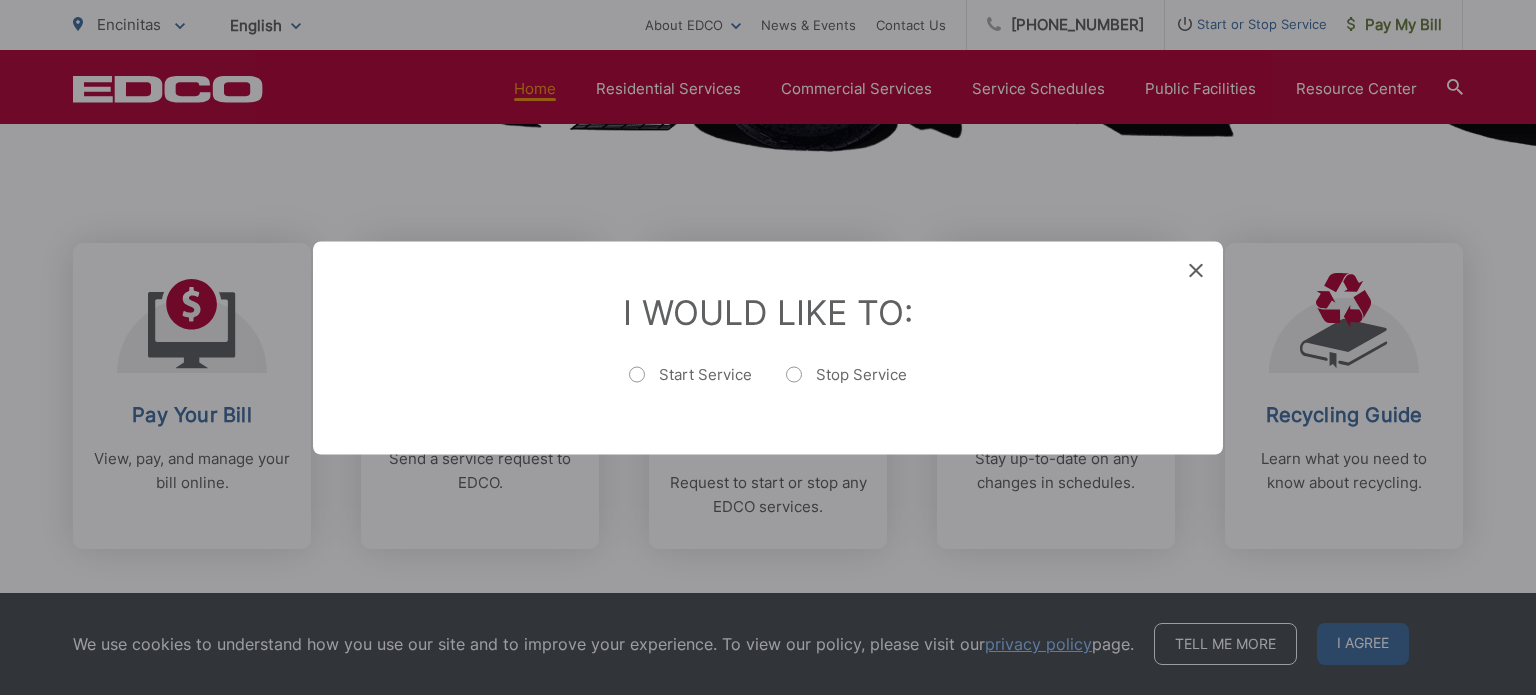 click on "Stop Service" at bounding box center [846, 384] 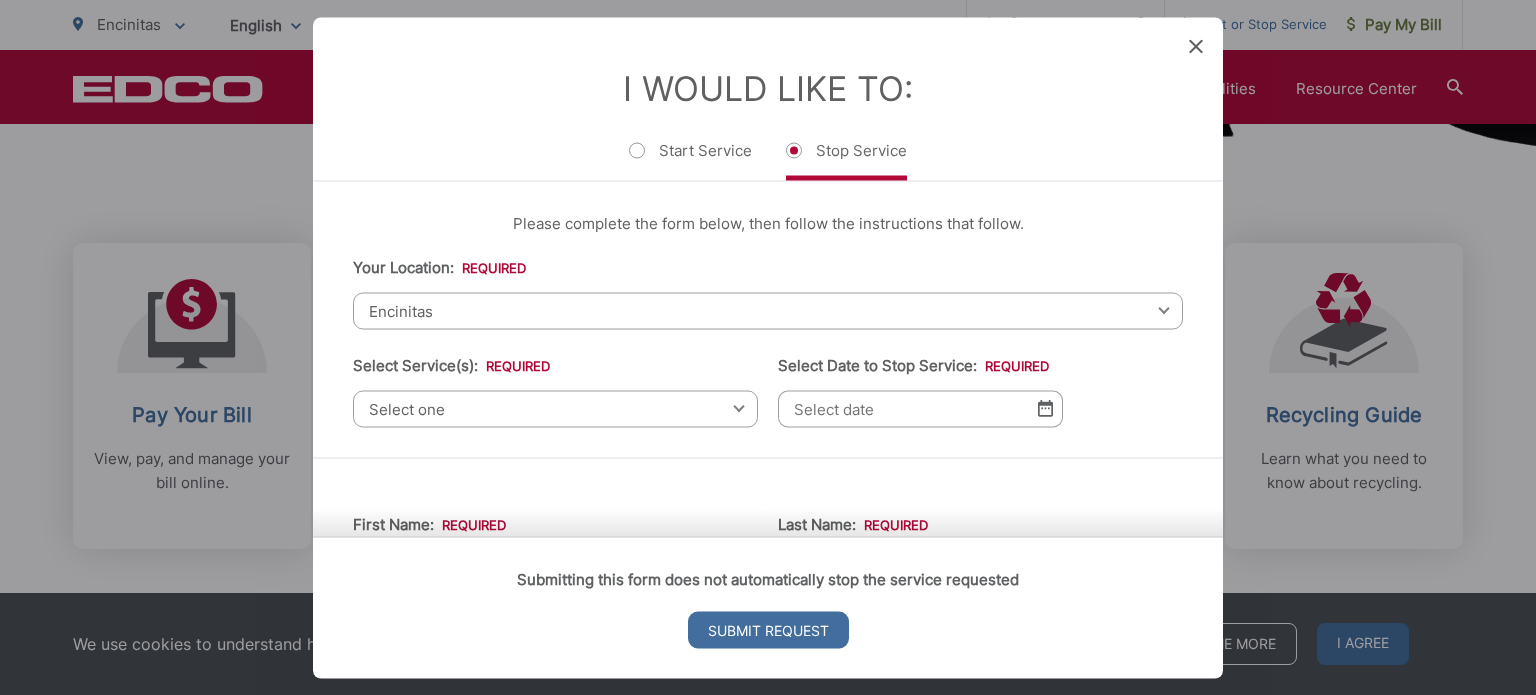 click on "Select one" at bounding box center (555, 408) 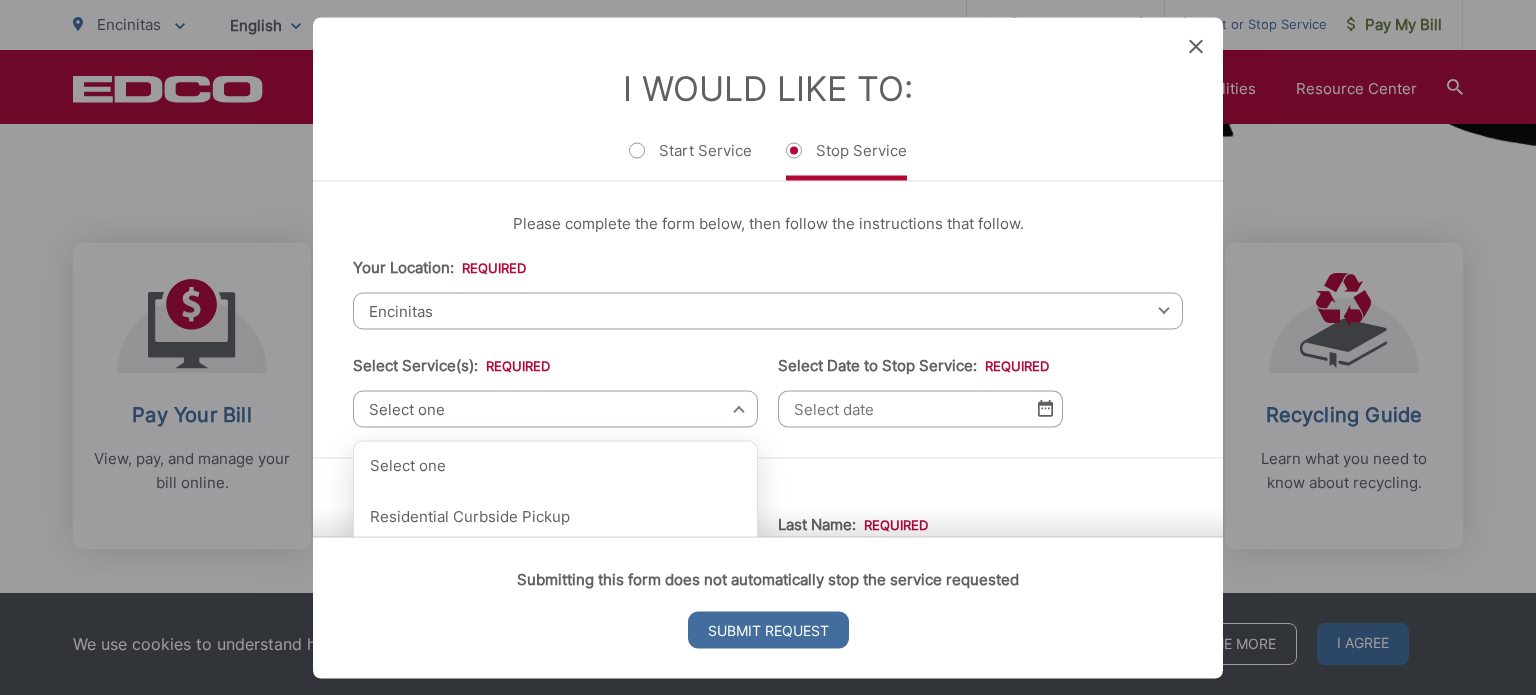 click on "Encinitas" at bounding box center [768, 310] 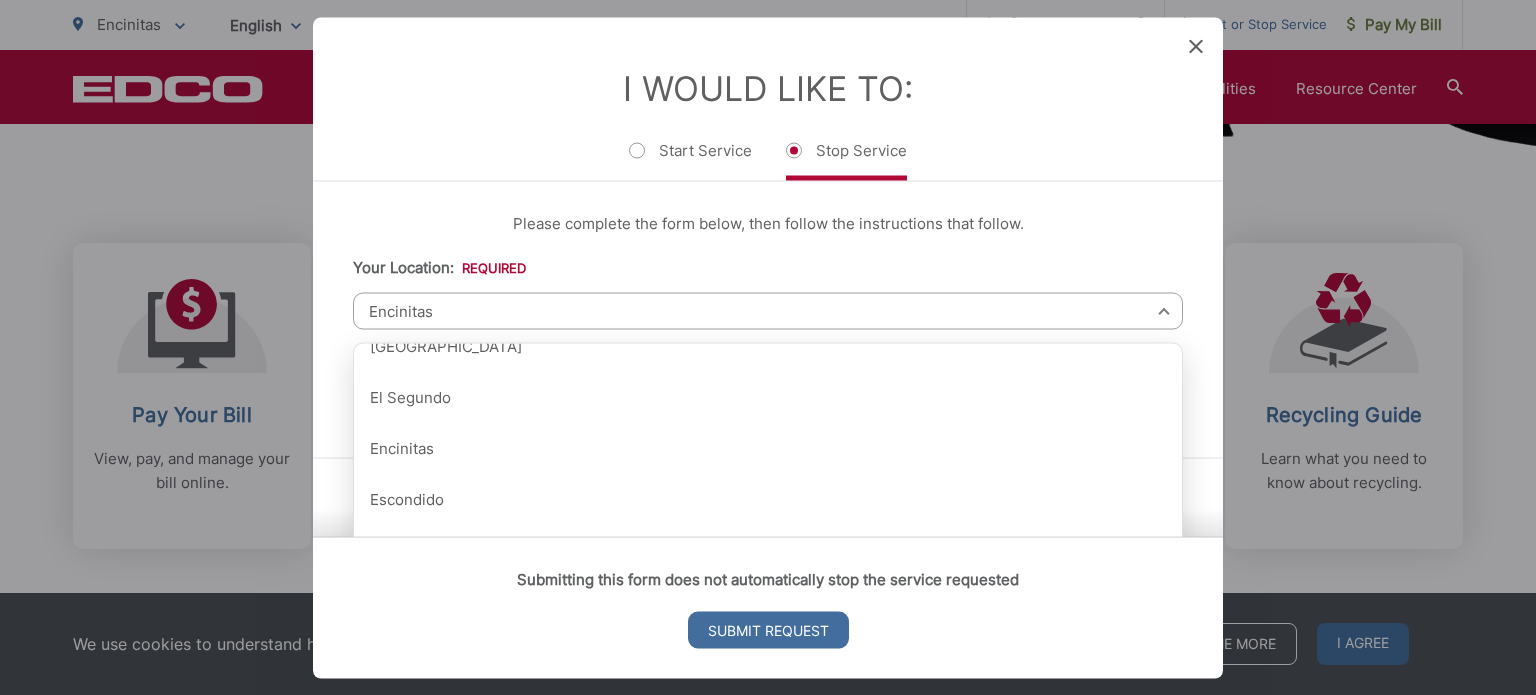 scroll, scrollTop: 740, scrollLeft: 0, axis: vertical 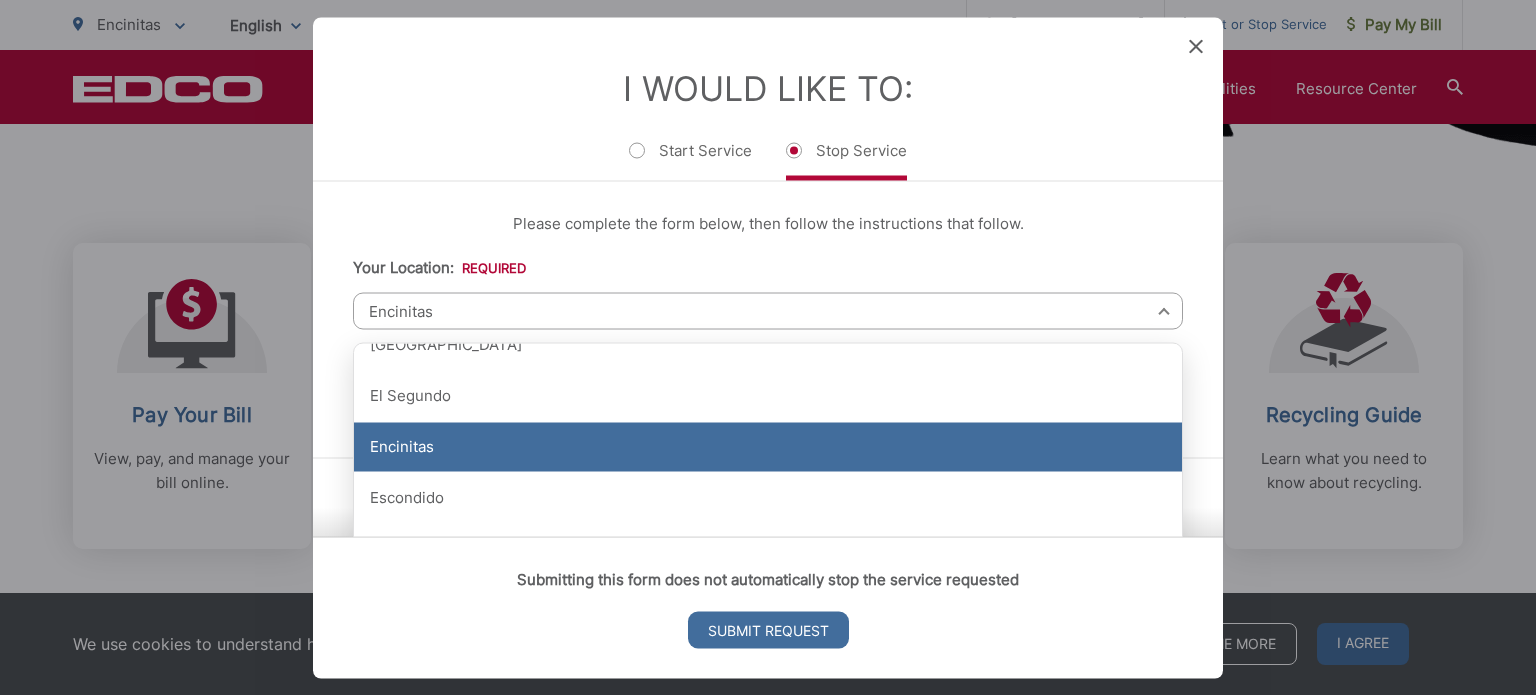 click on "Encinitas" at bounding box center [768, 447] 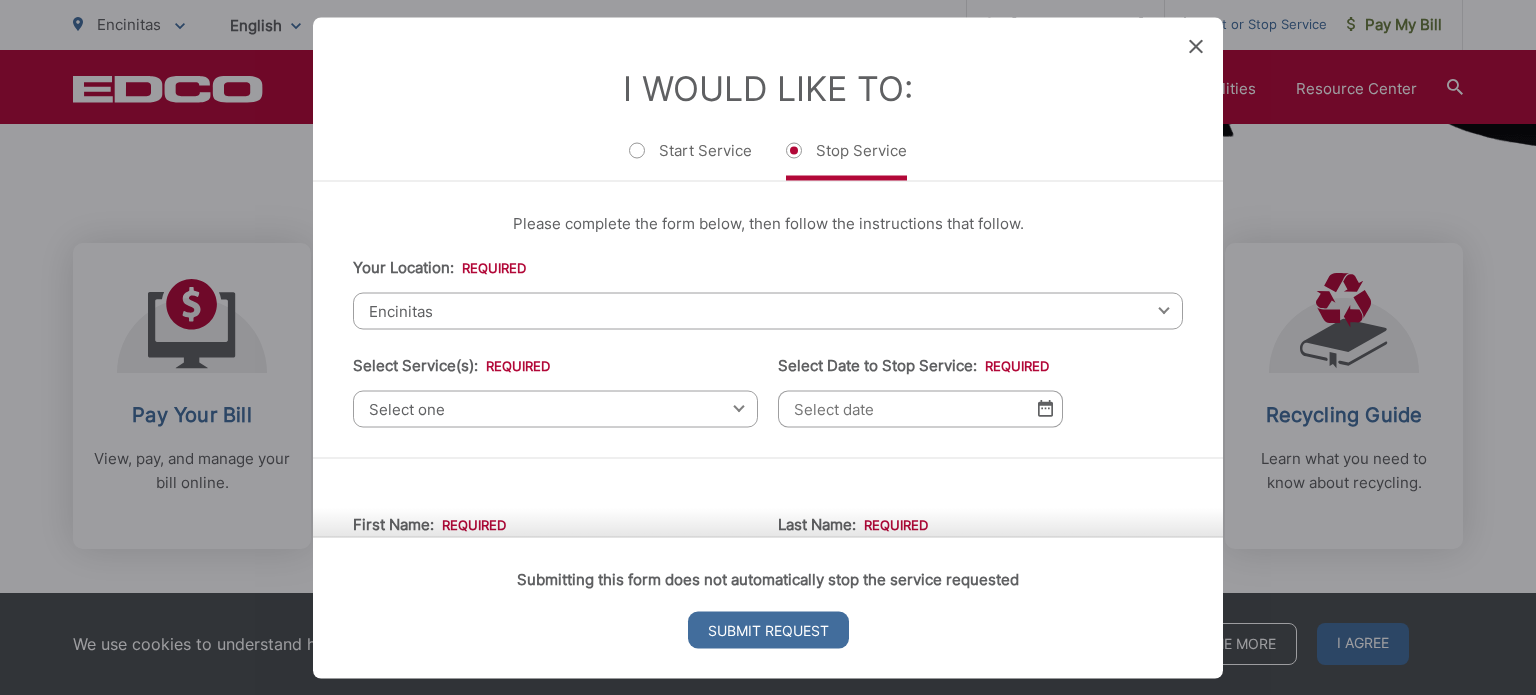 click on "Select one" at bounding box center (555, 408) 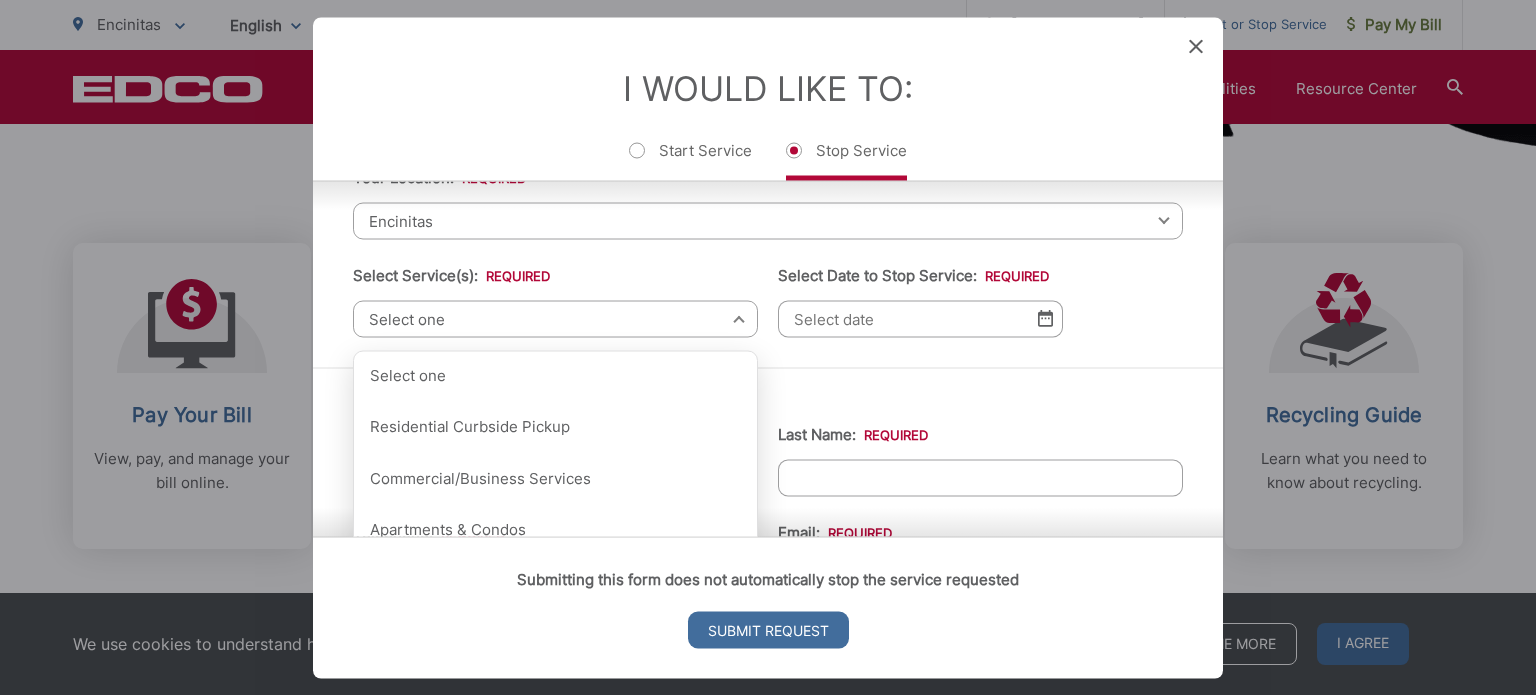 scroll, scrollTop: 91, scrollLeft: 0, axis: vertical 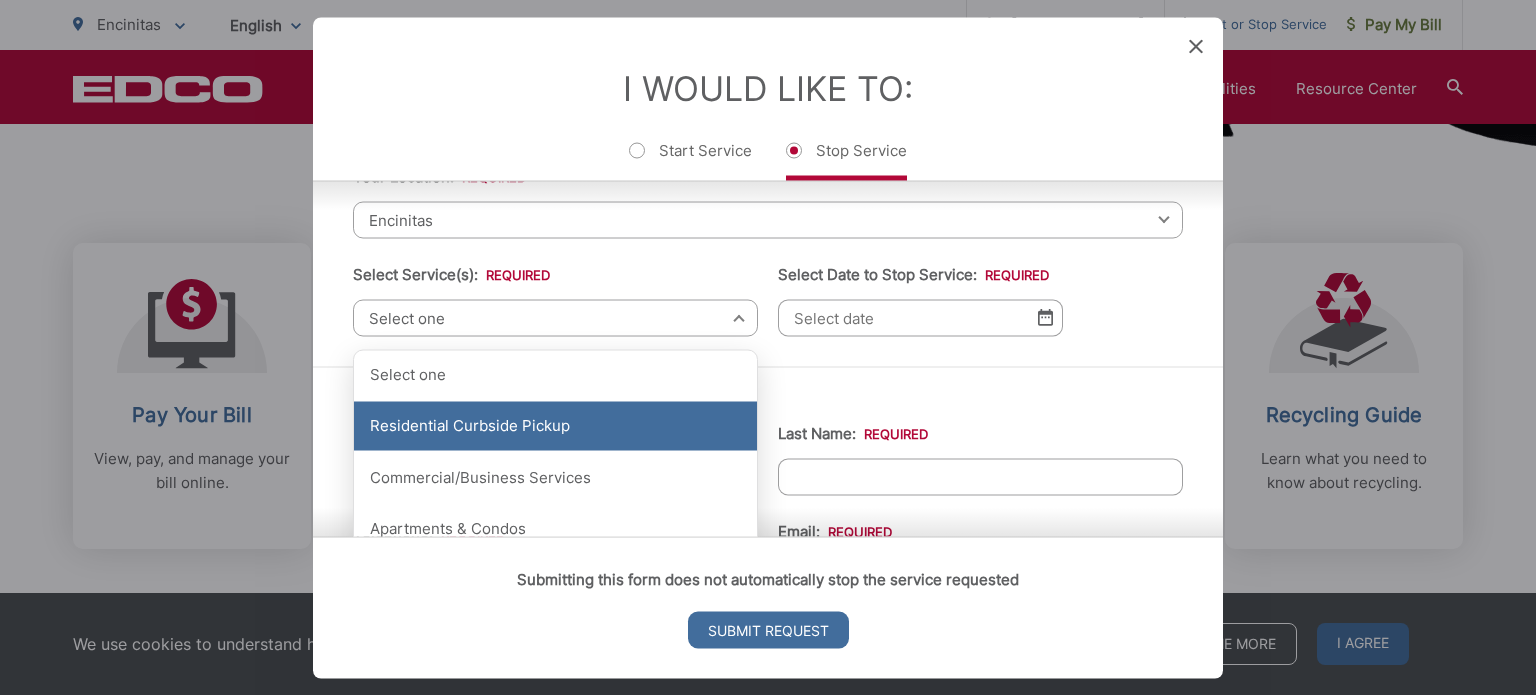 click on "Residential Curbside Pickup" at bounding box center (555, 426) 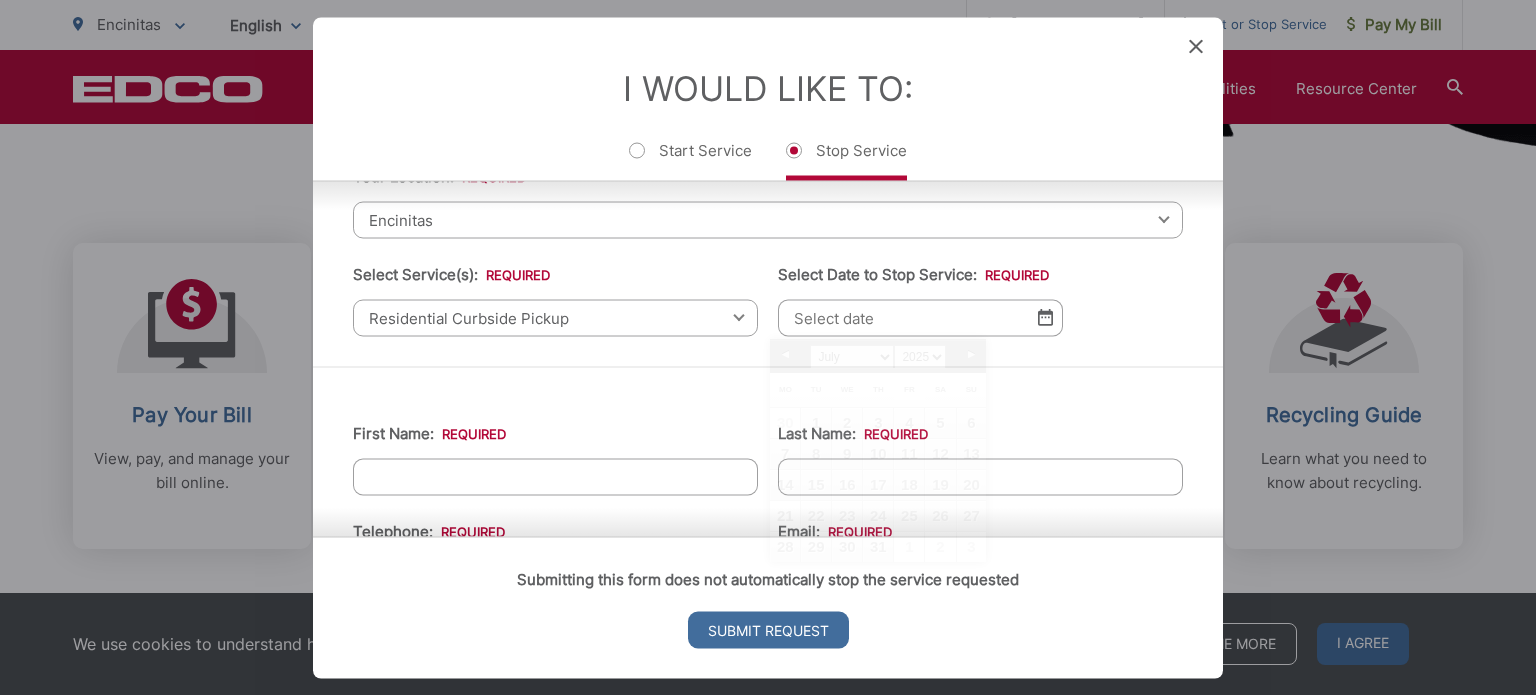 click on "Select Date to Stop Service: *" at bounding box center (920, 317) 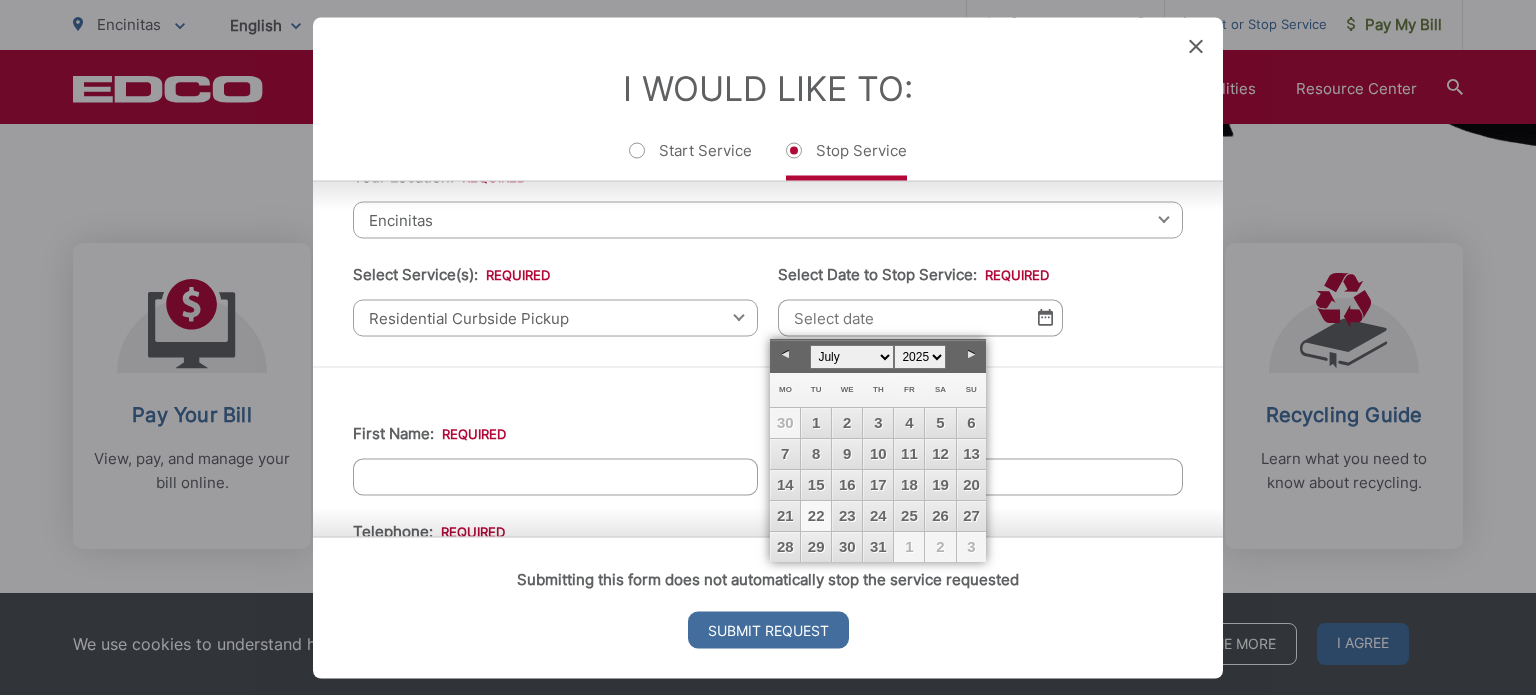 click on "22" at bounding box center (816, 516) 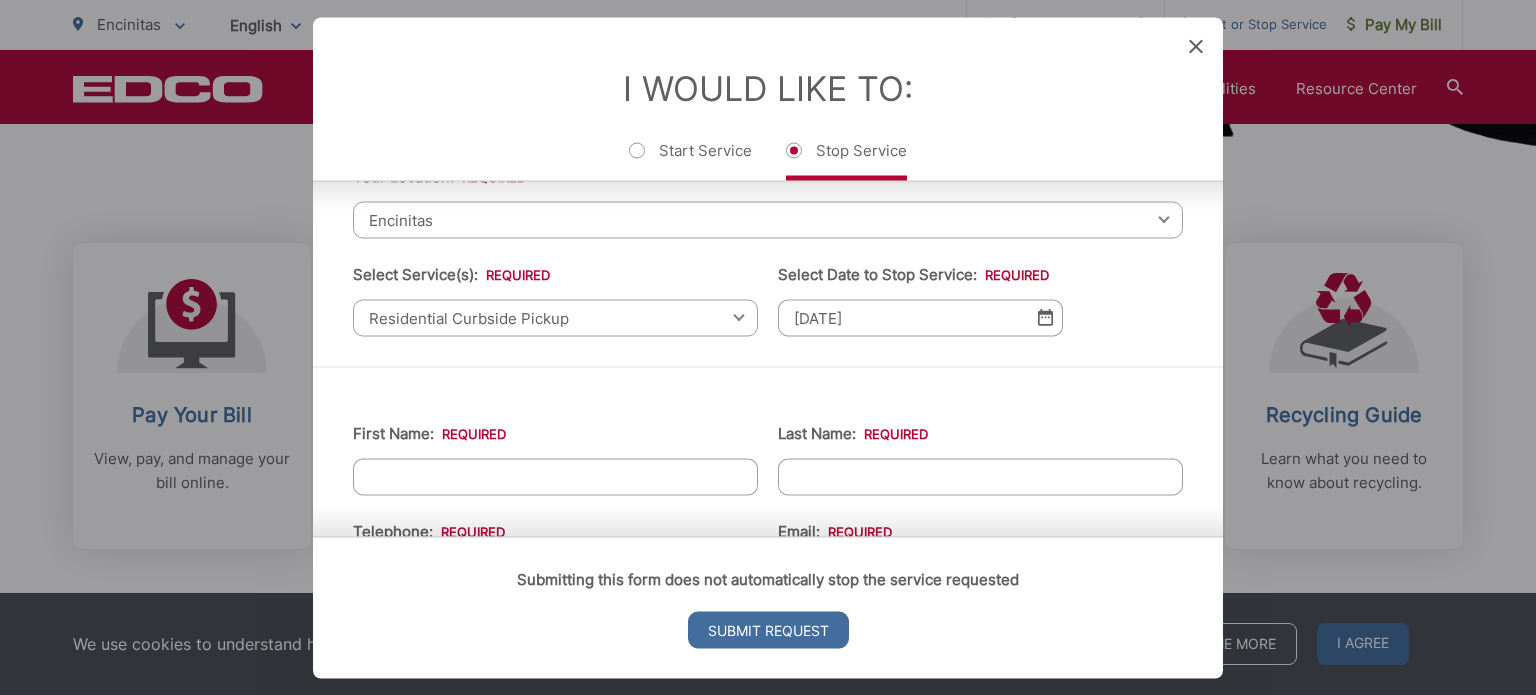 click on "First Name: *" at bounding box center (555, 476) 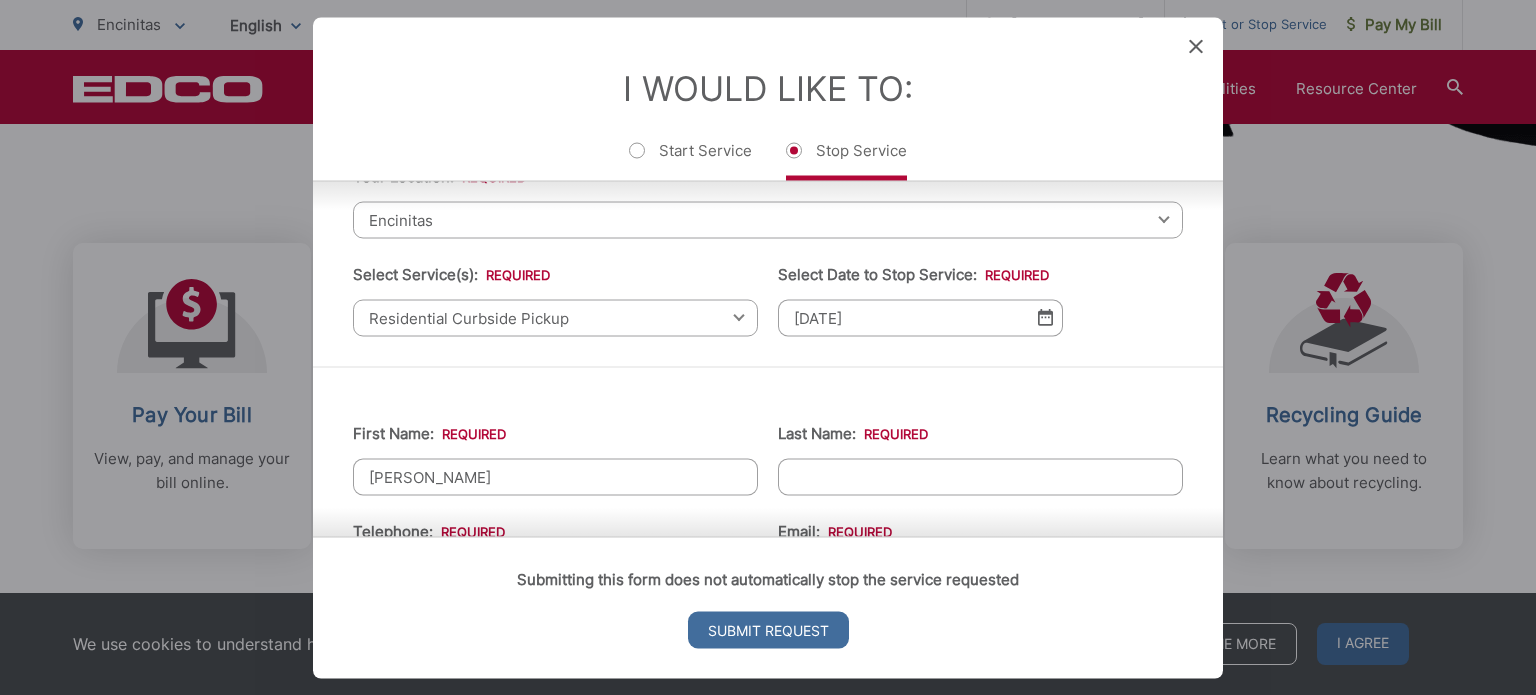 type on "[PERSON_NAME]" 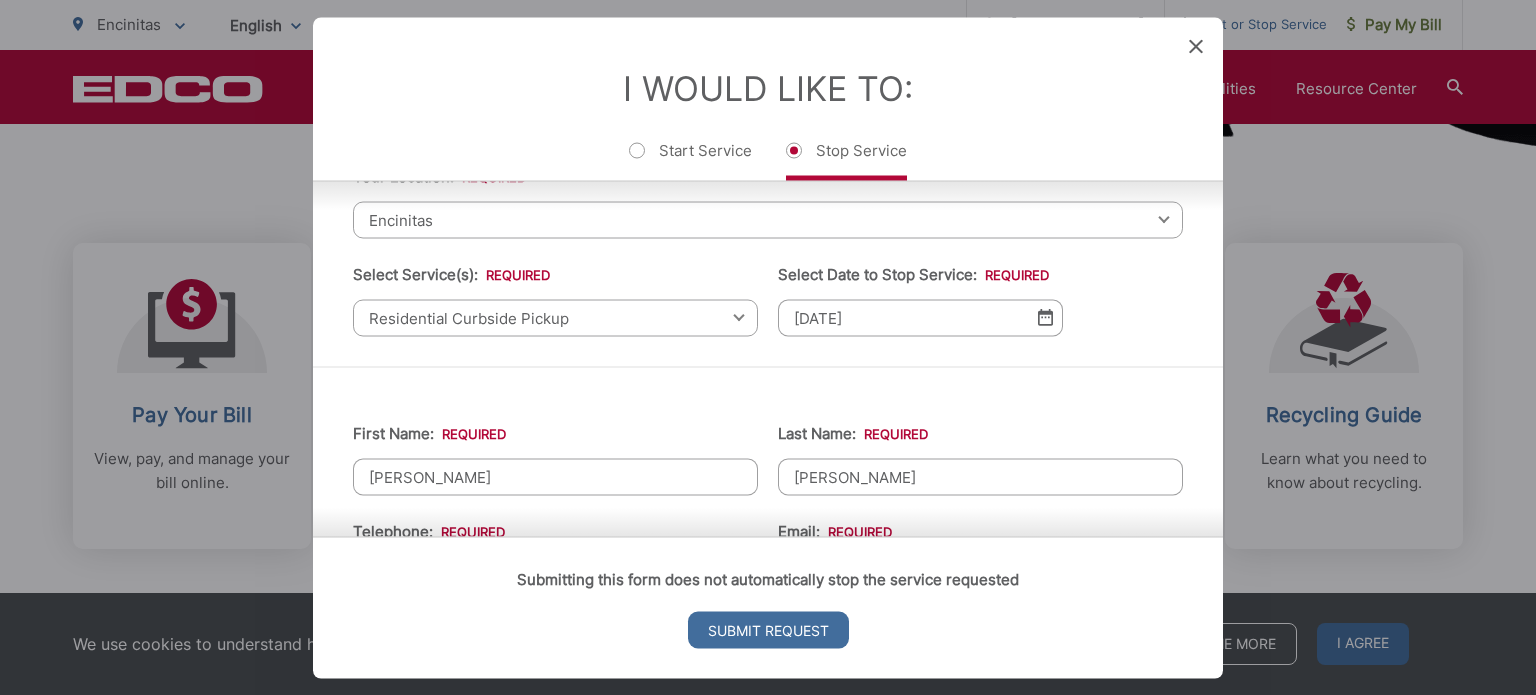 type on "[PERSON_NAME]" 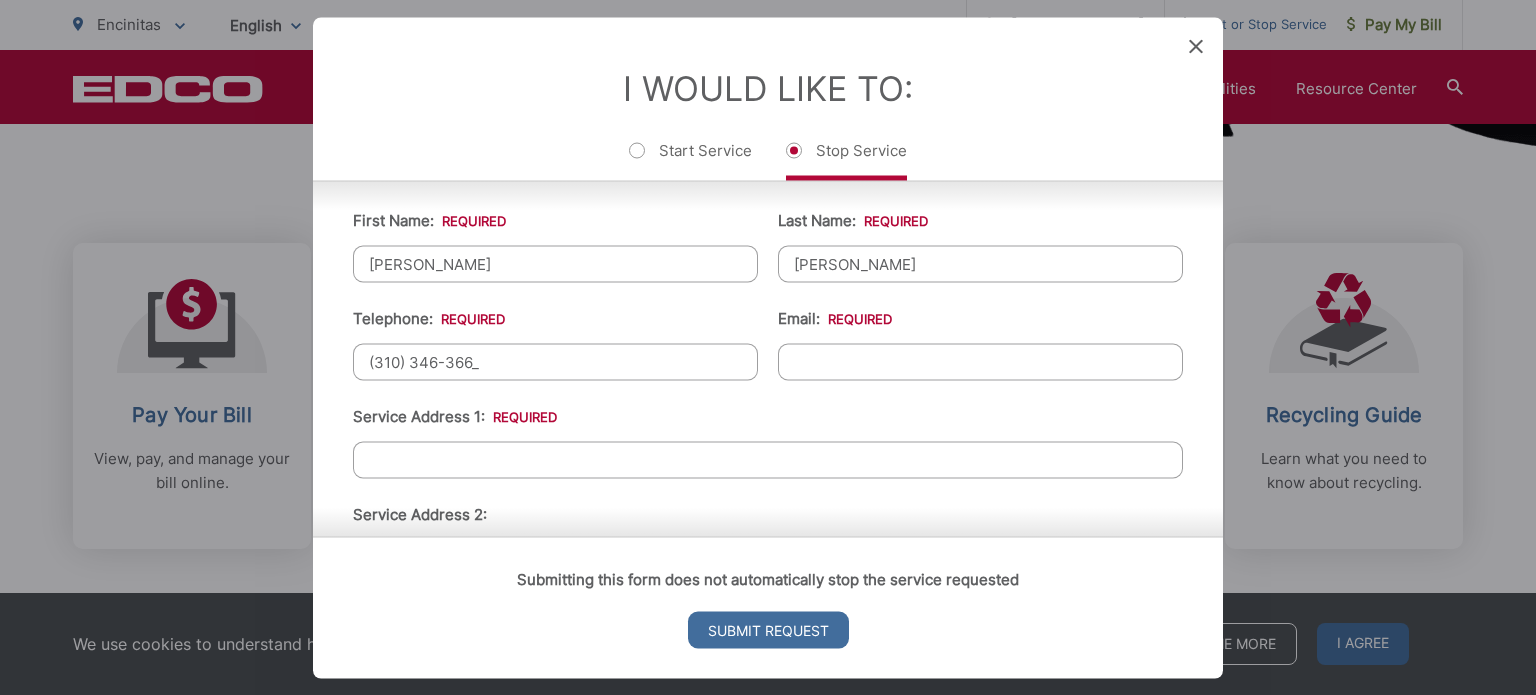 type on "[PHONE_NUMBER]" 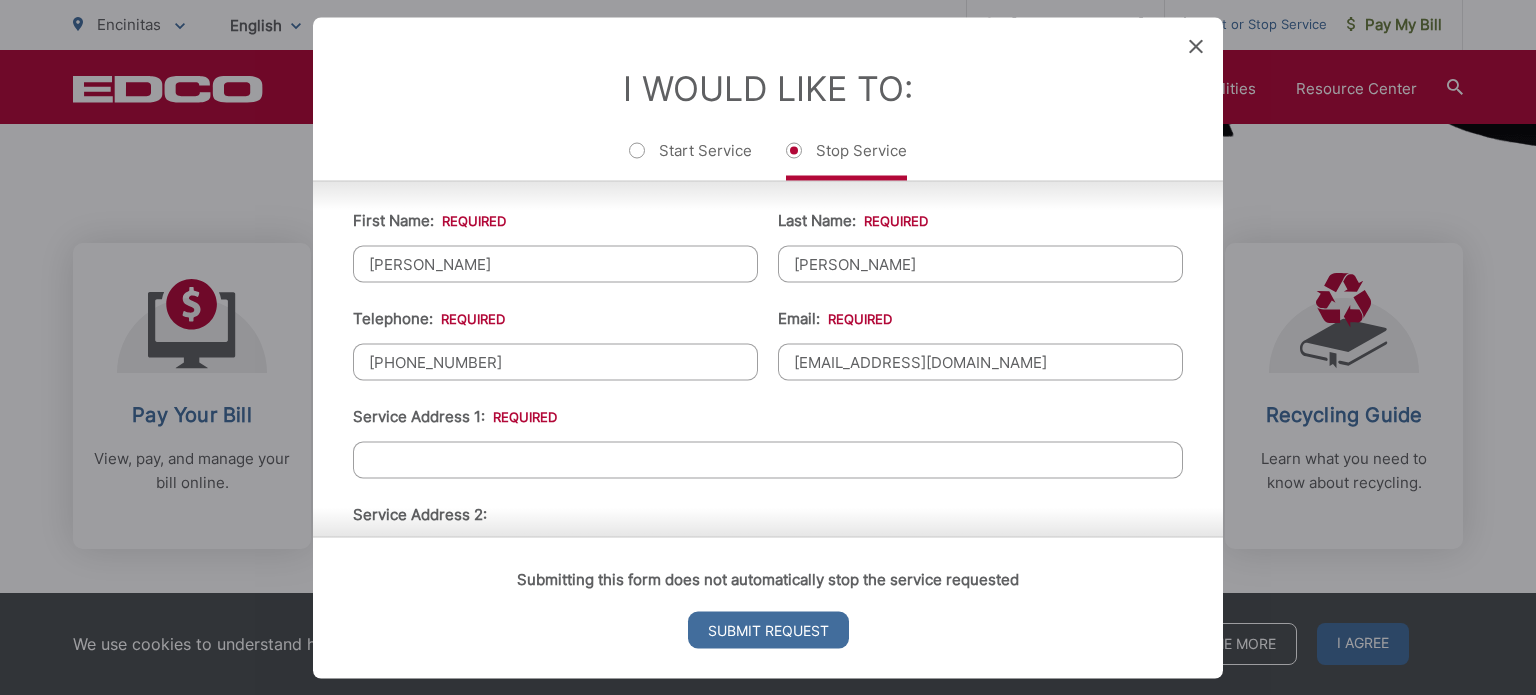 type on "[EMAIL_ADDRESS][DOMAIN_NAME]" 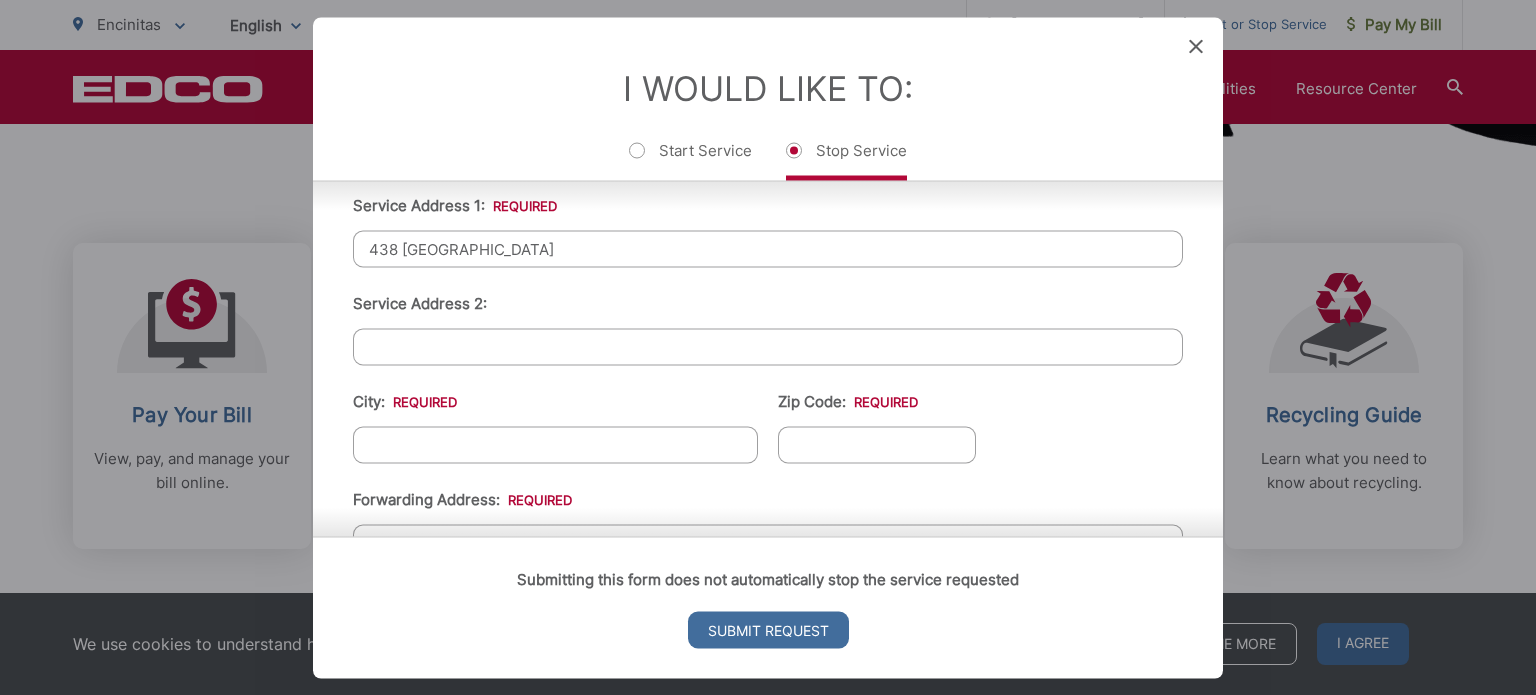 scroll, scrollTop: 516, scrollLeft: 0, axis: vertical 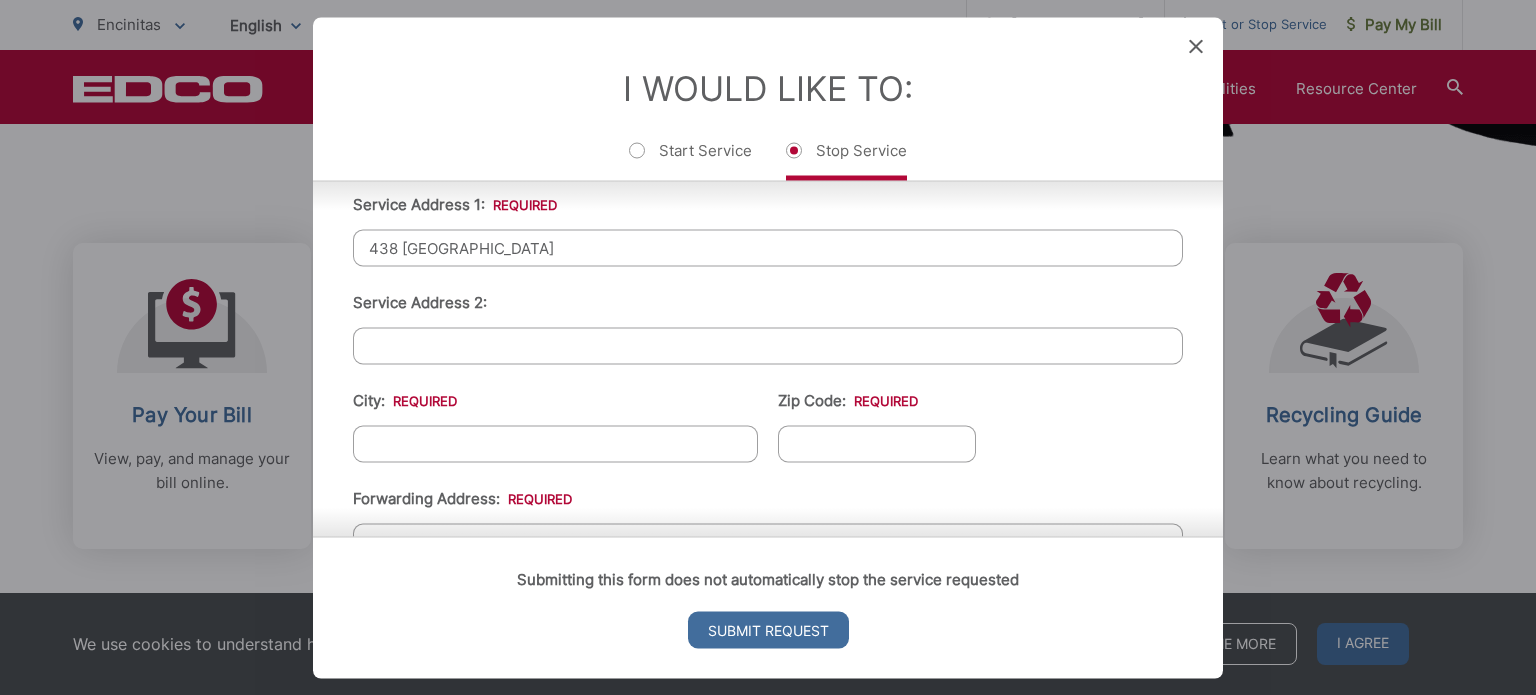 type on "438 [GEOGRAPHIC_DATA]" 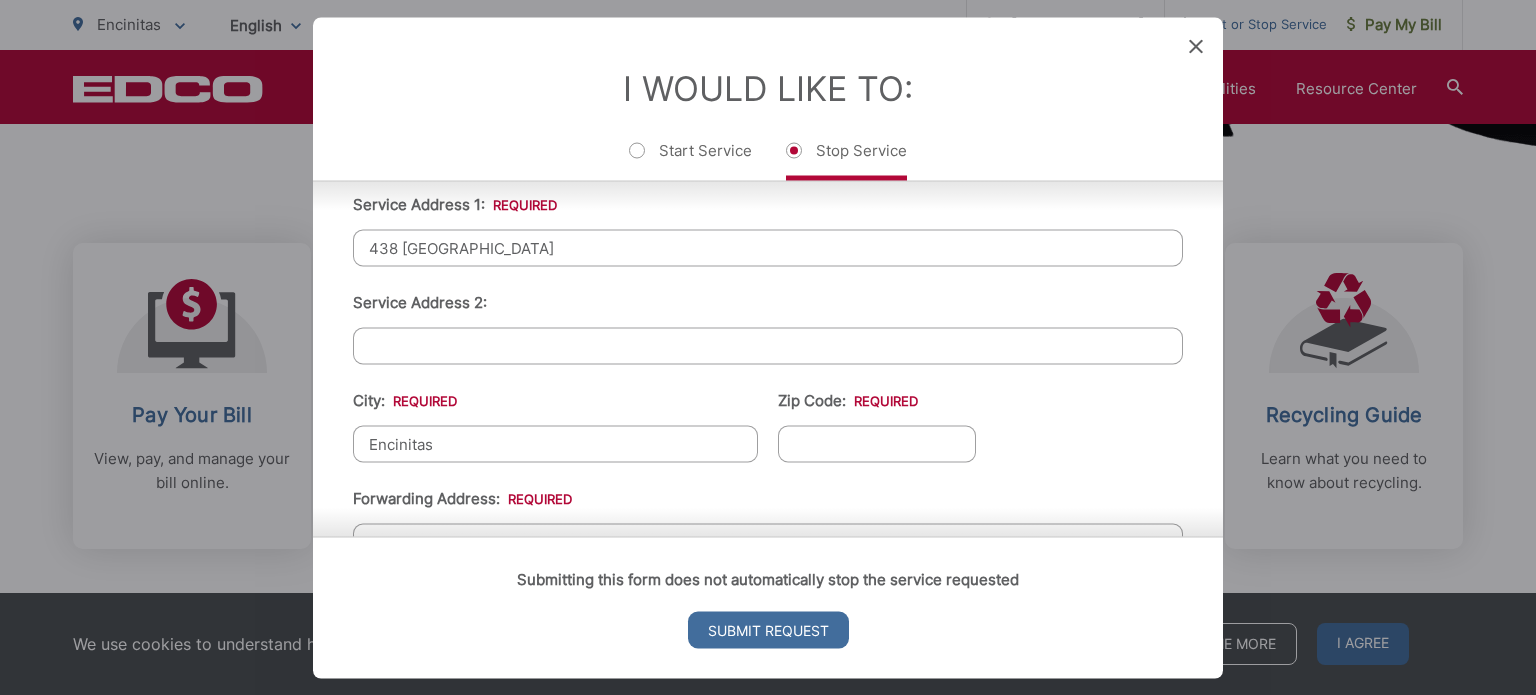 type on "Encinitas" 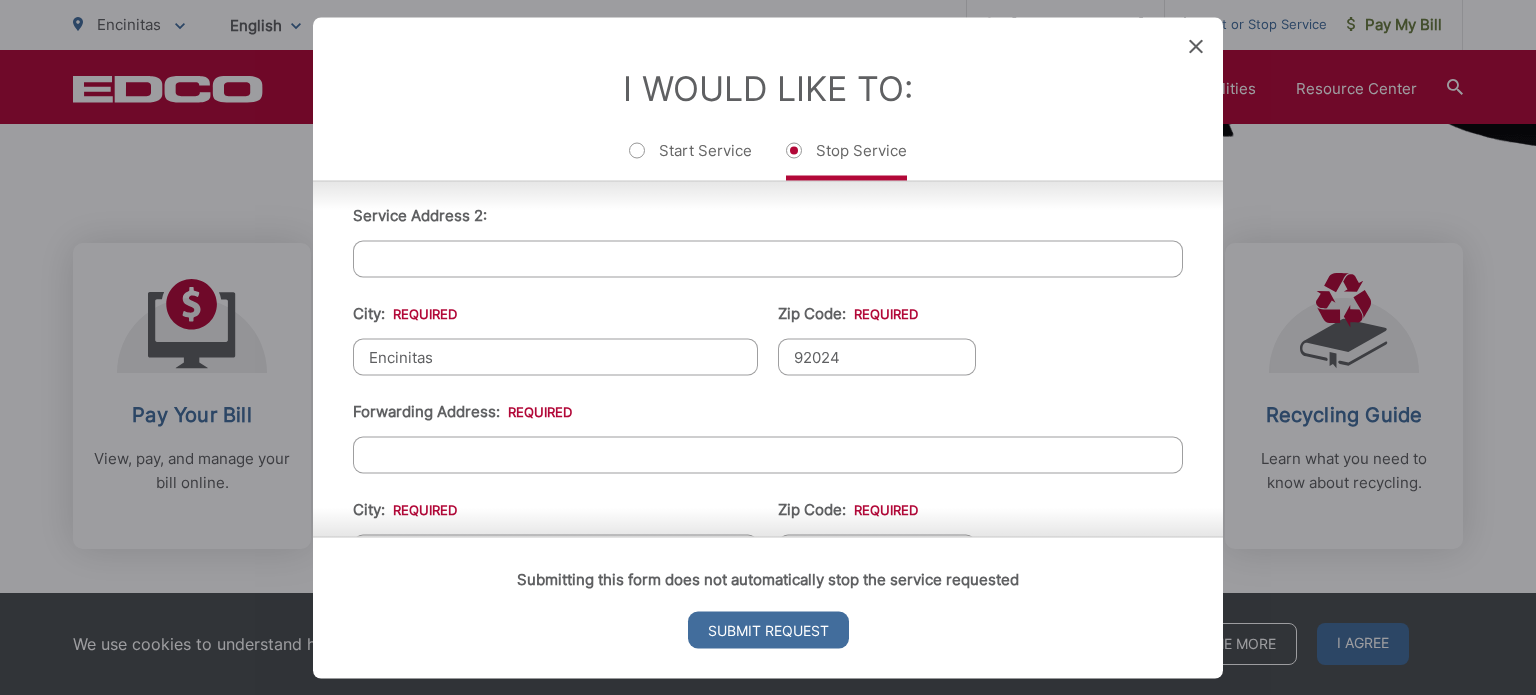 scroll, scrollTop: 624, scrollLeft: 0, axis: vertical 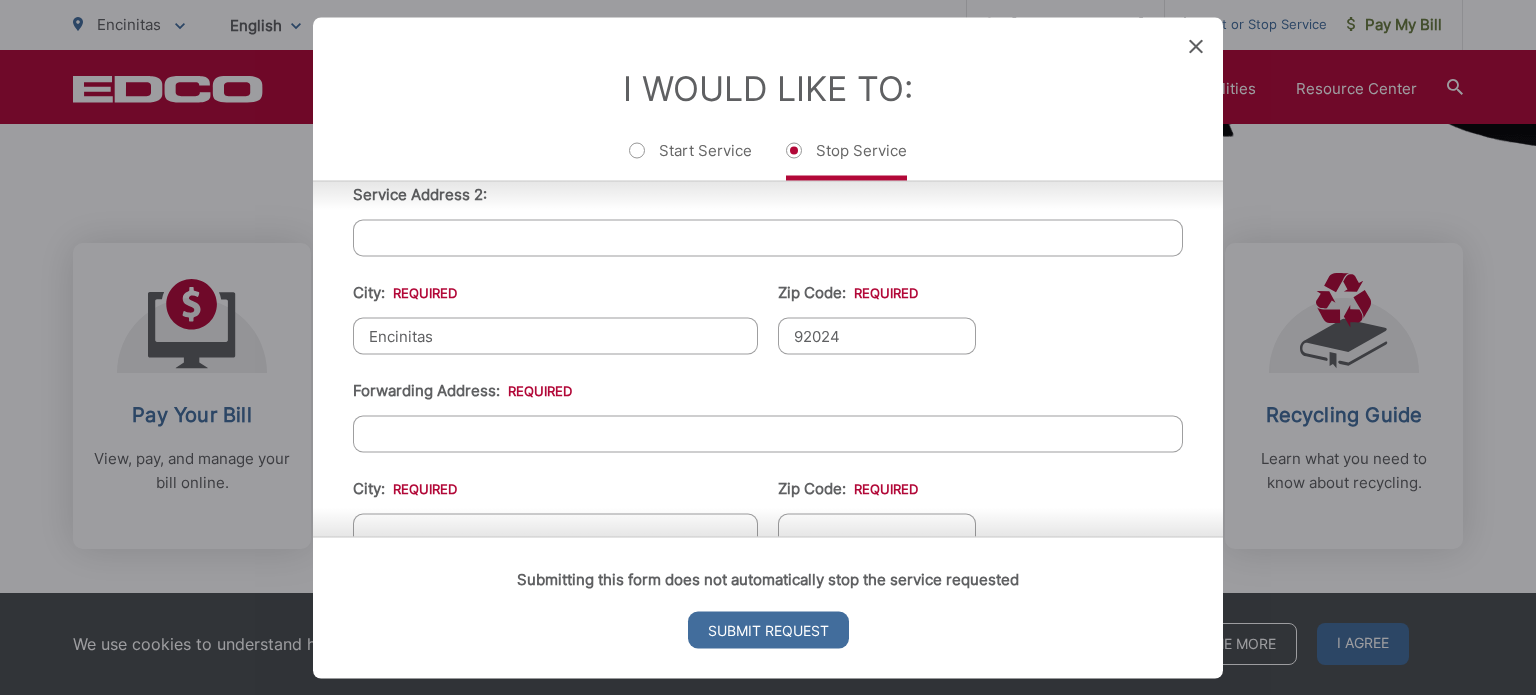 type on "92024" 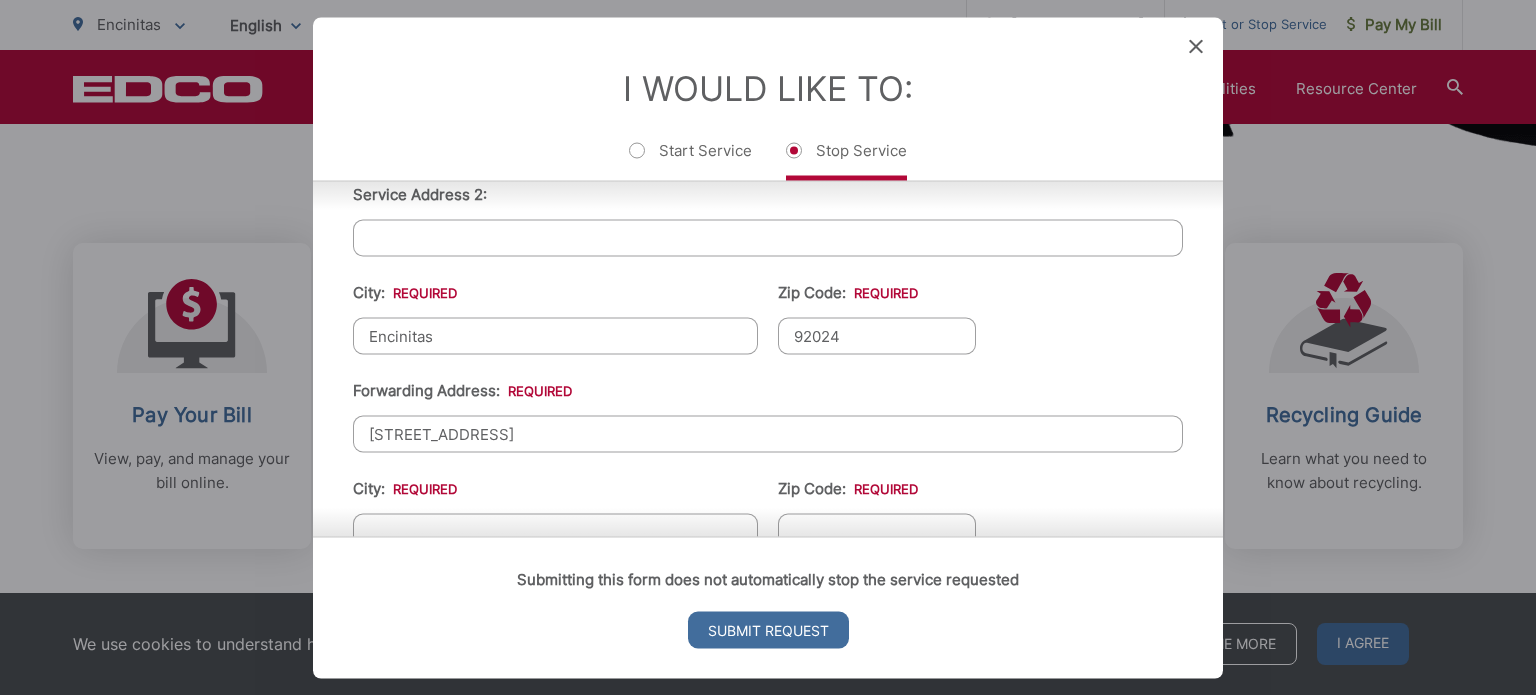 type on "[STREET_ADDRESS]" 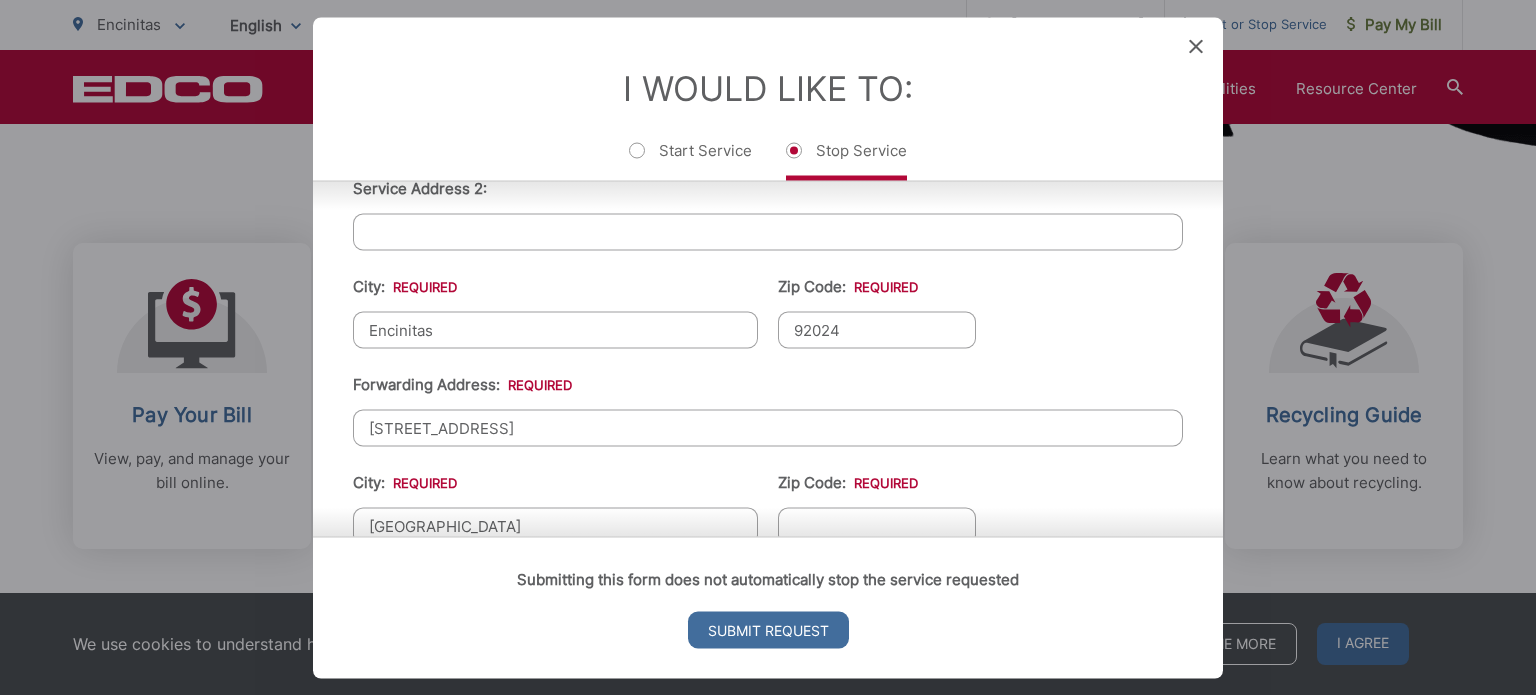 type on "[GEOGRAPHIC_DATA]" 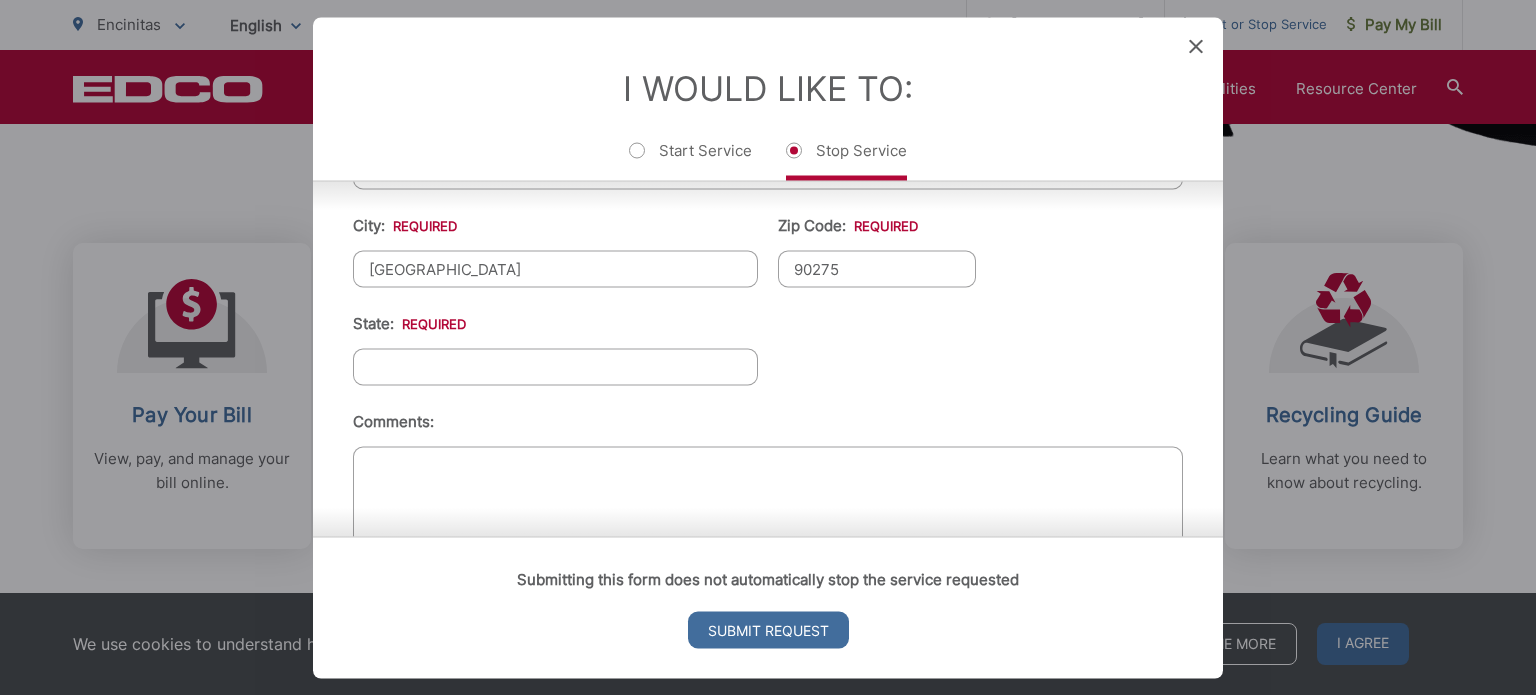 scroll, scrollTop: 890, scrollLeft: 0, axis: vertical 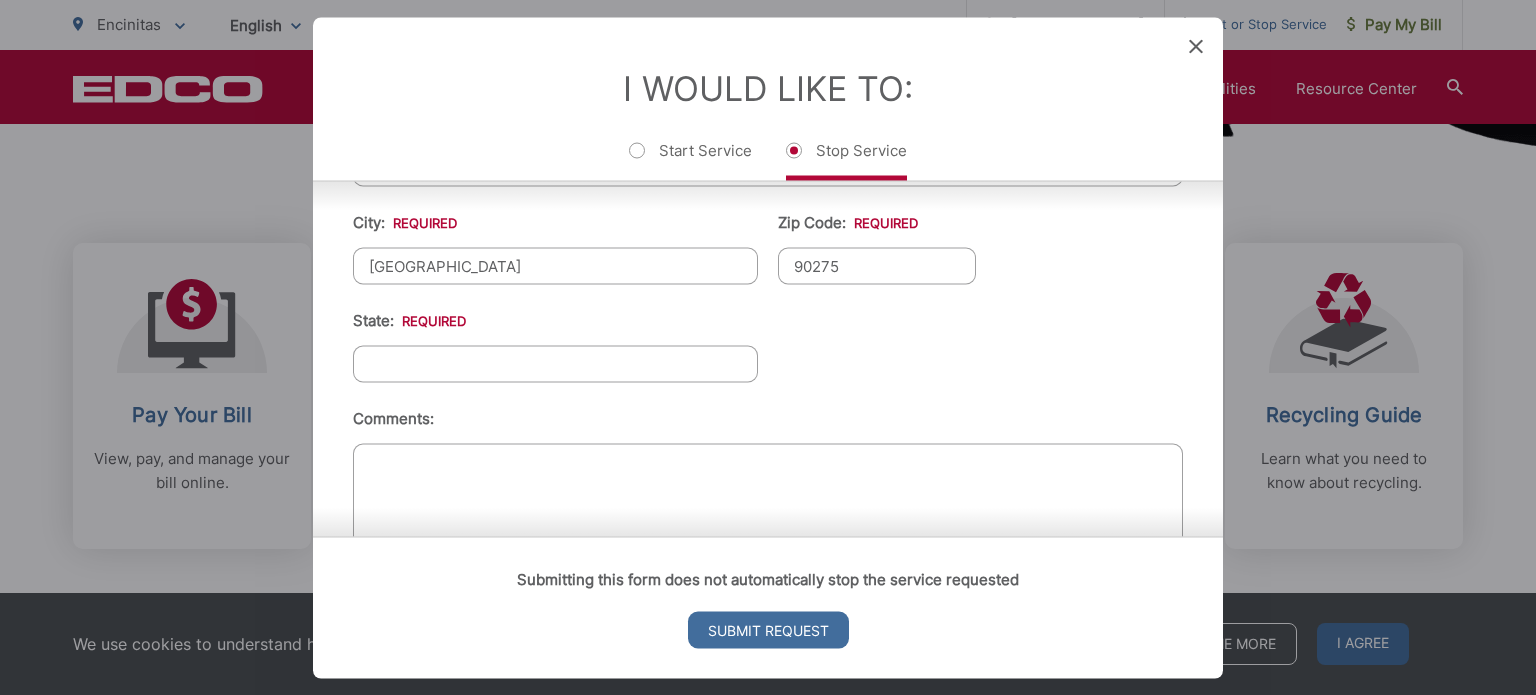 type on "90275" 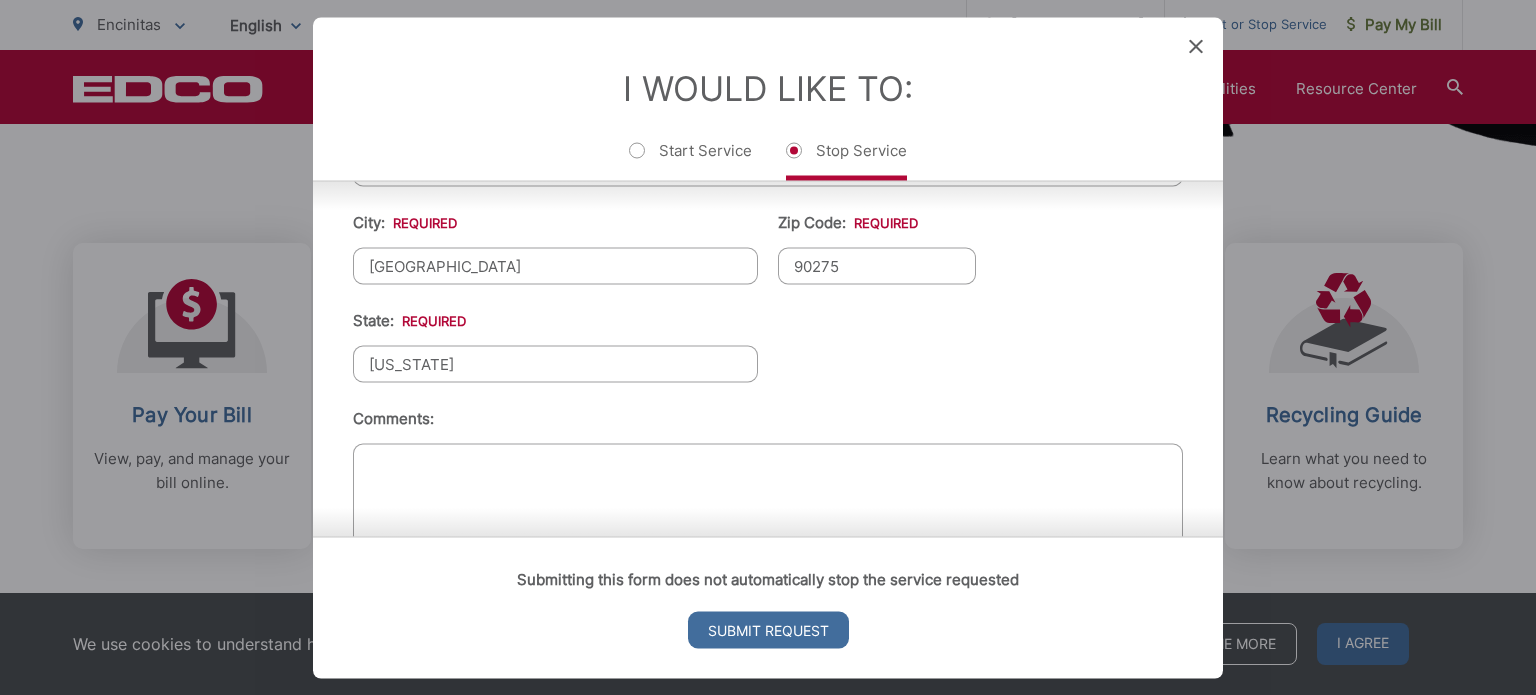 scroll, scrollTop: 946, scrollLeft: 0, axis: vertical 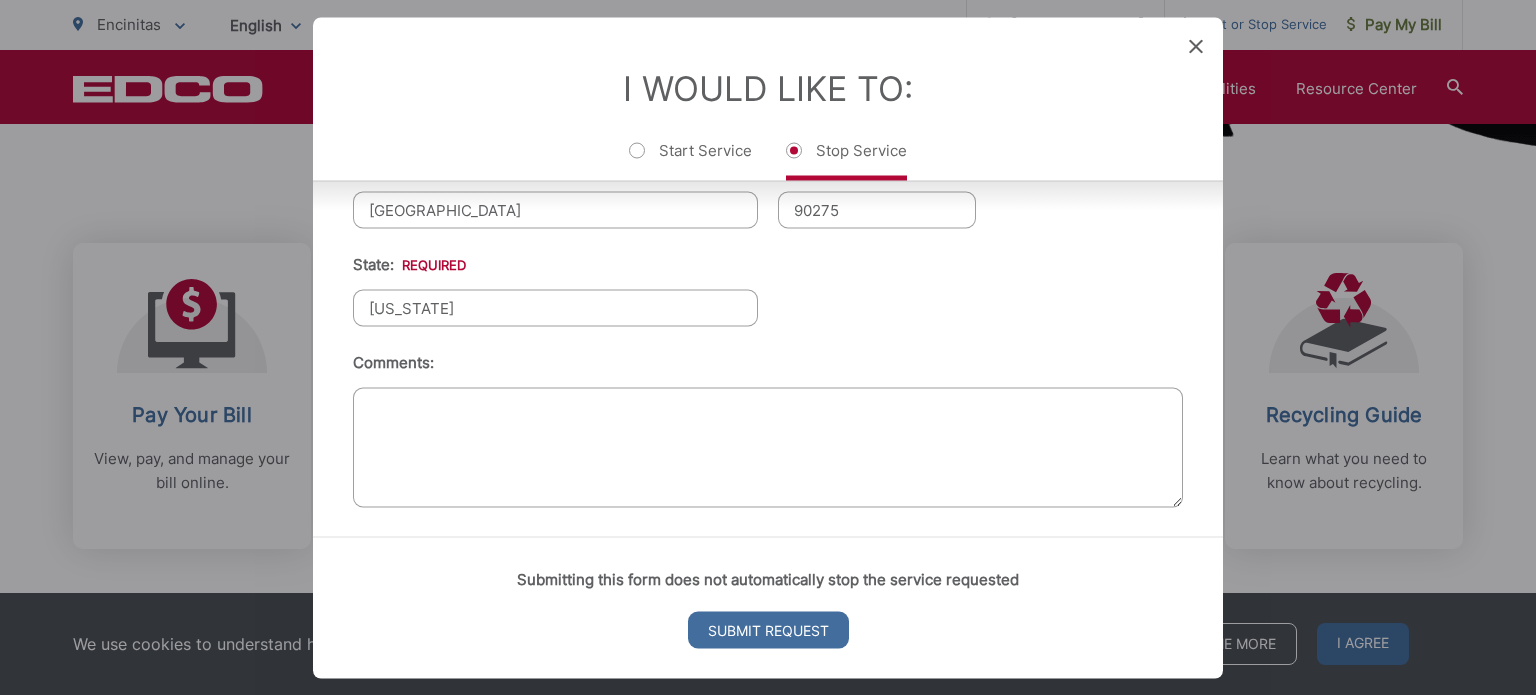 type on "[US_STATE]" 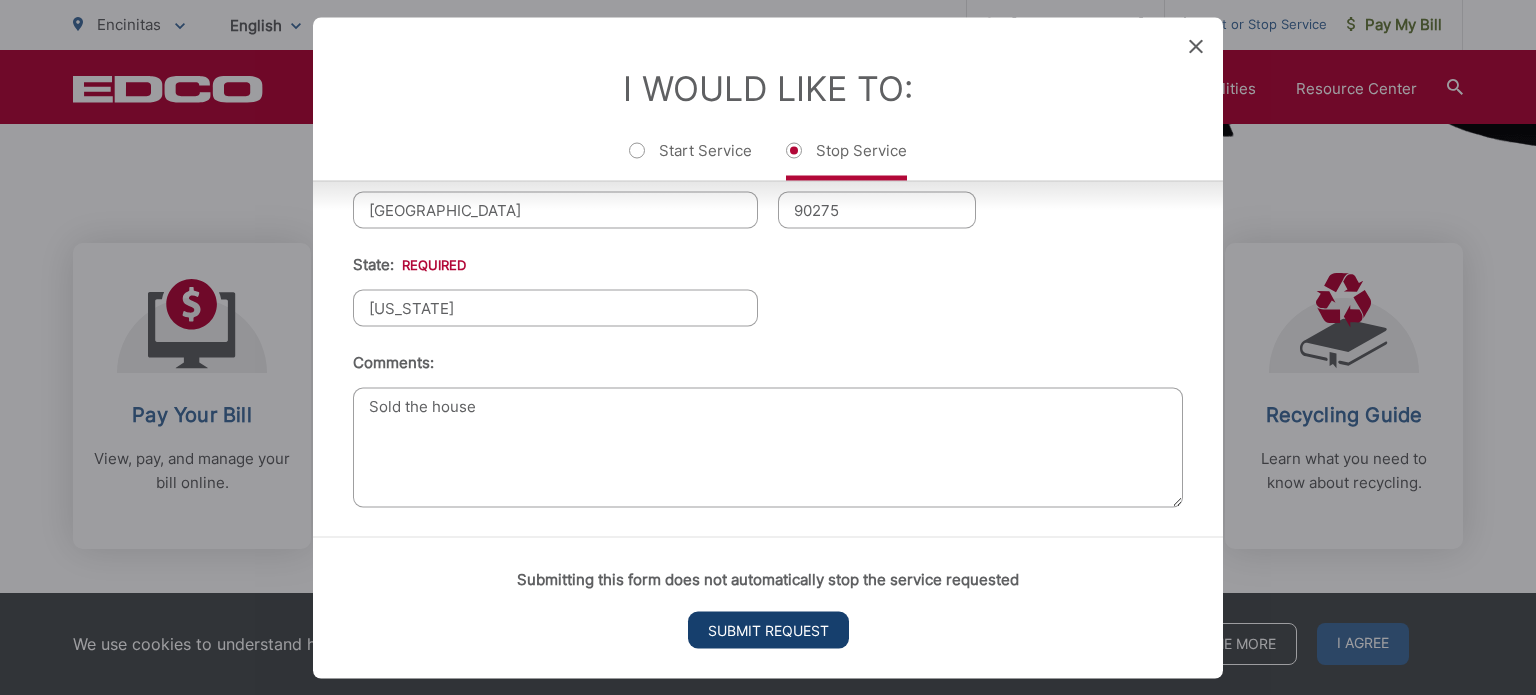 type on "Sold the house" 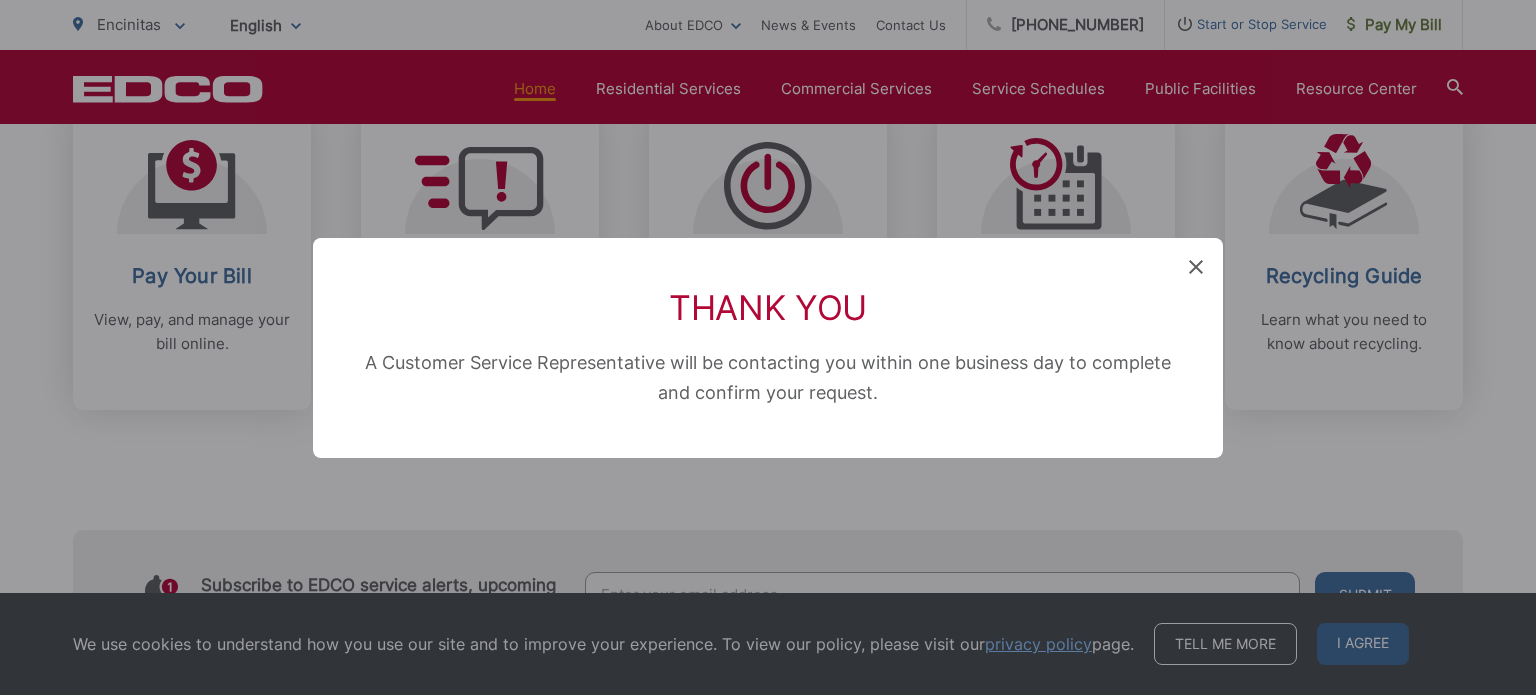 scroll, scrollTop: 0, scrollLeft: 0, axis: both 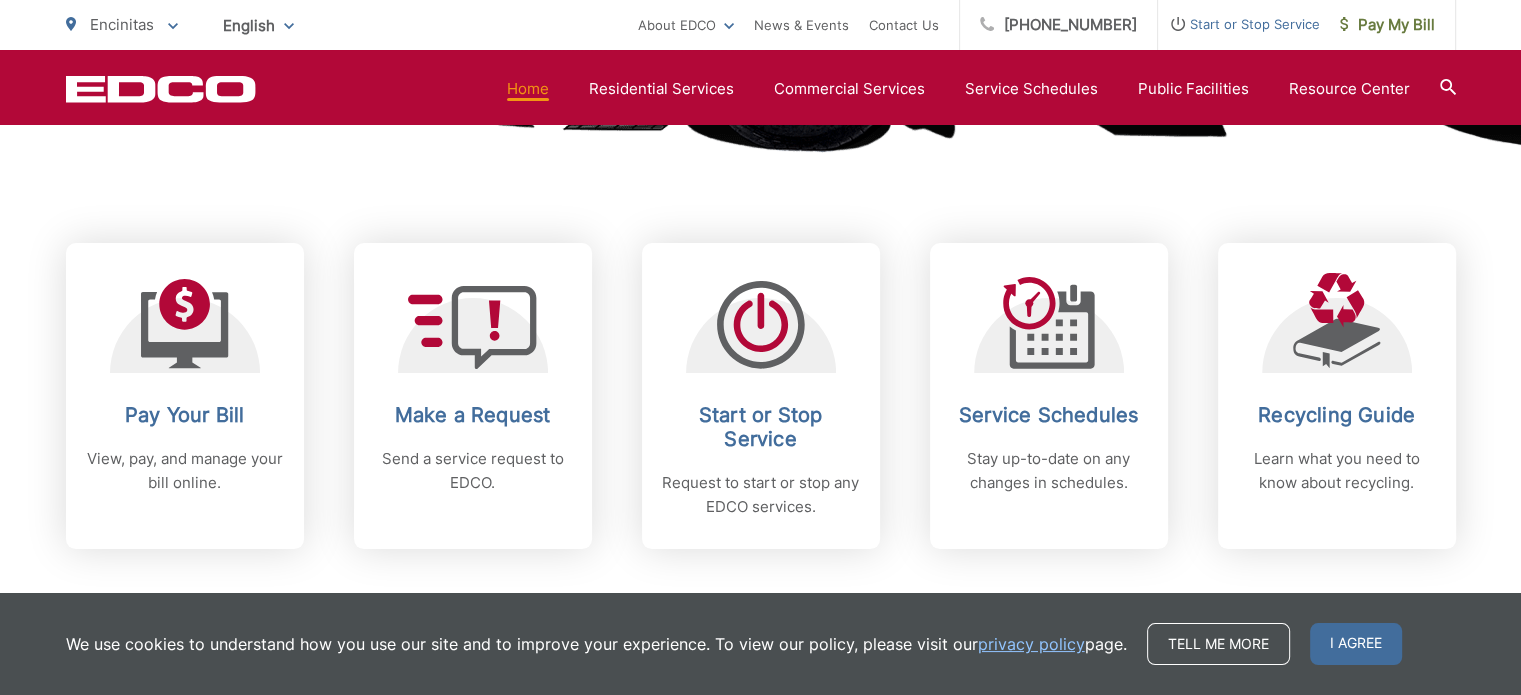 click on "I agree" at bounding box center [1356, 644] 